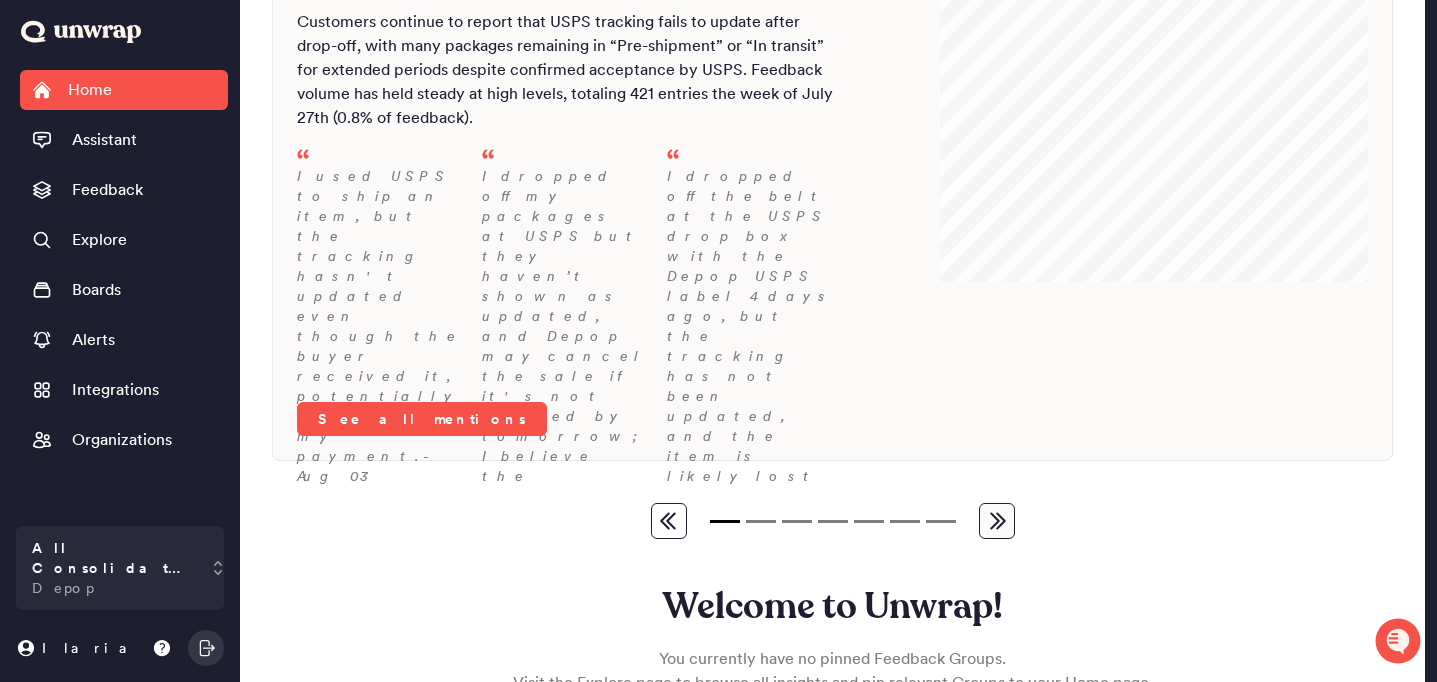 scroll, scrollTop: 112, scrollLeft: 0, axis: vertical 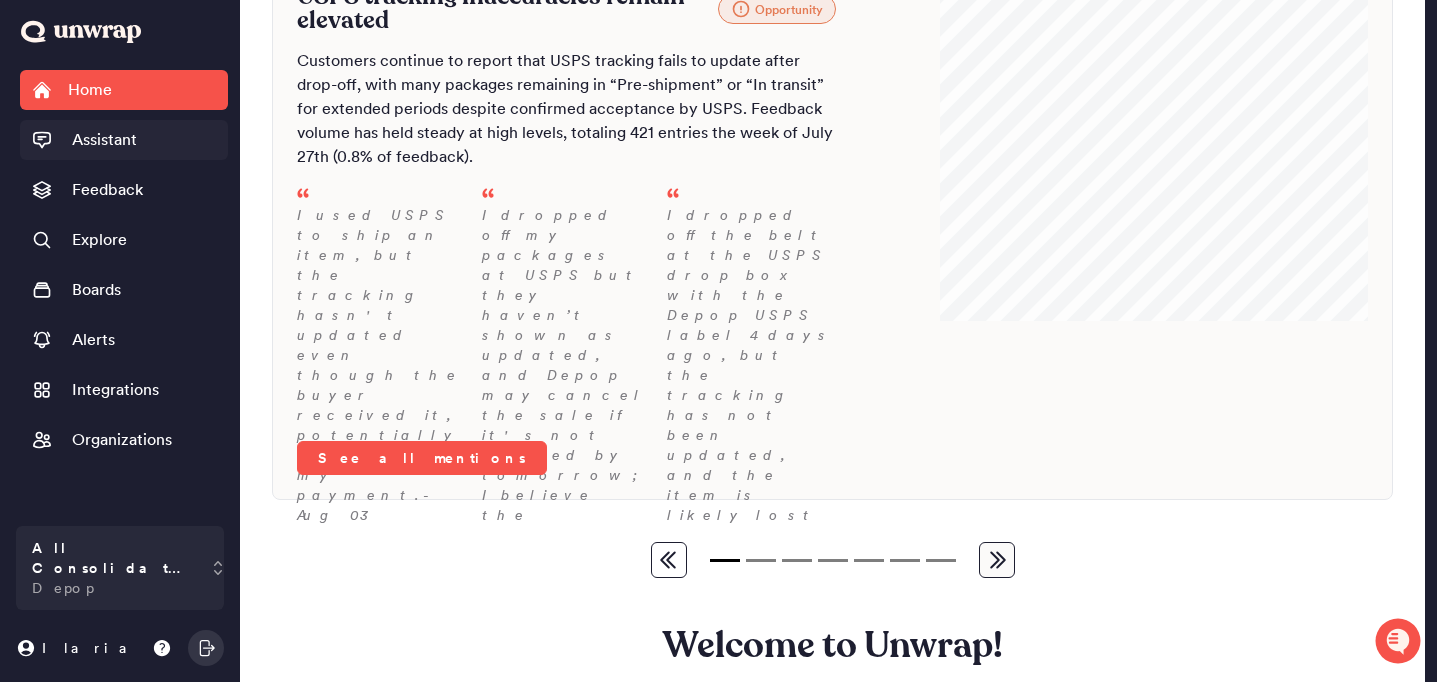 click on "Assistant" at bounding box center (104, 140) 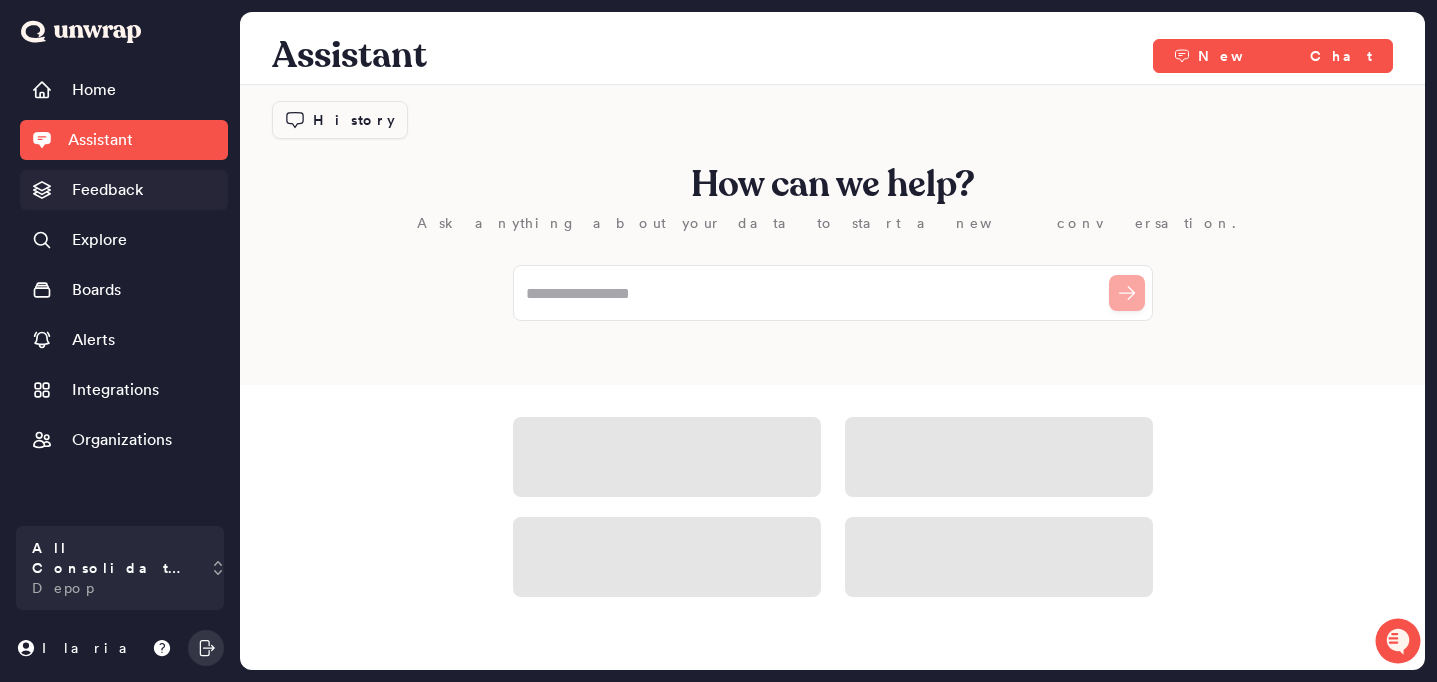 click on "Feedback" at bounding box center (107, 190) 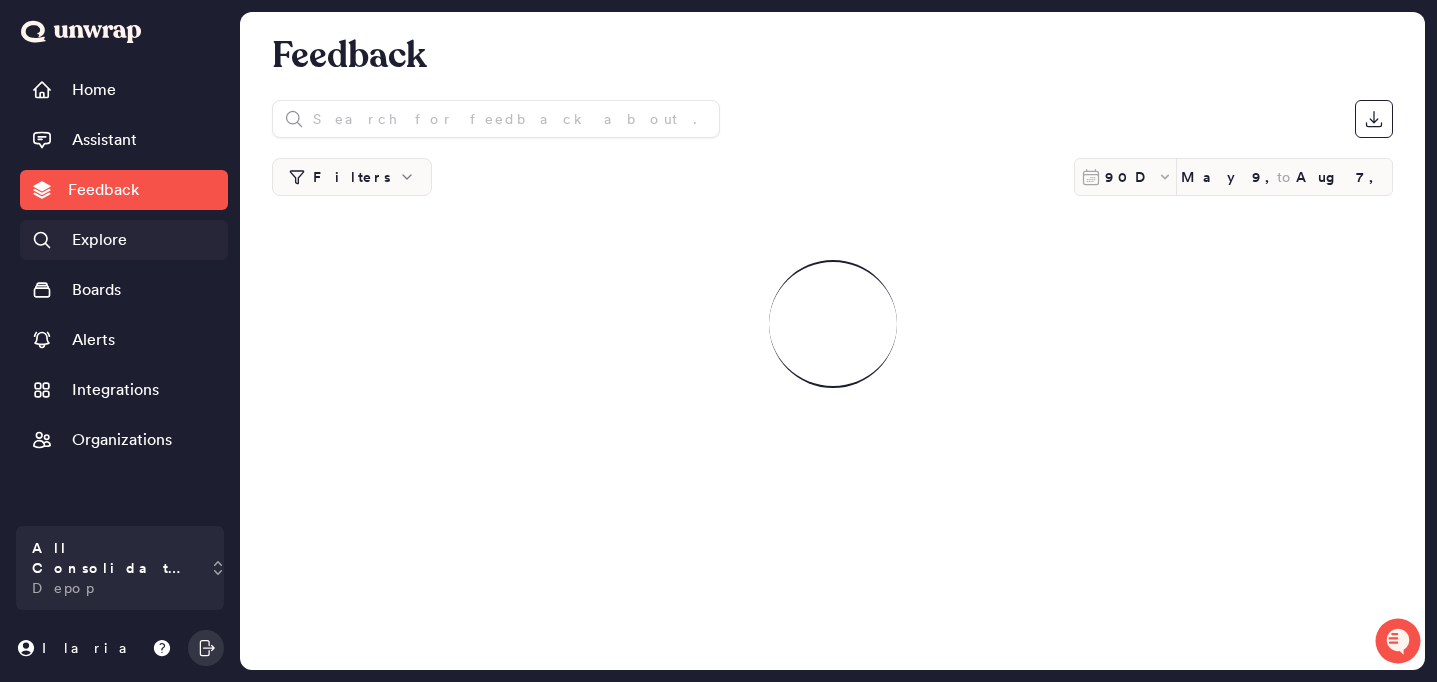 click on "Explore" at bounding box center [124, 240] 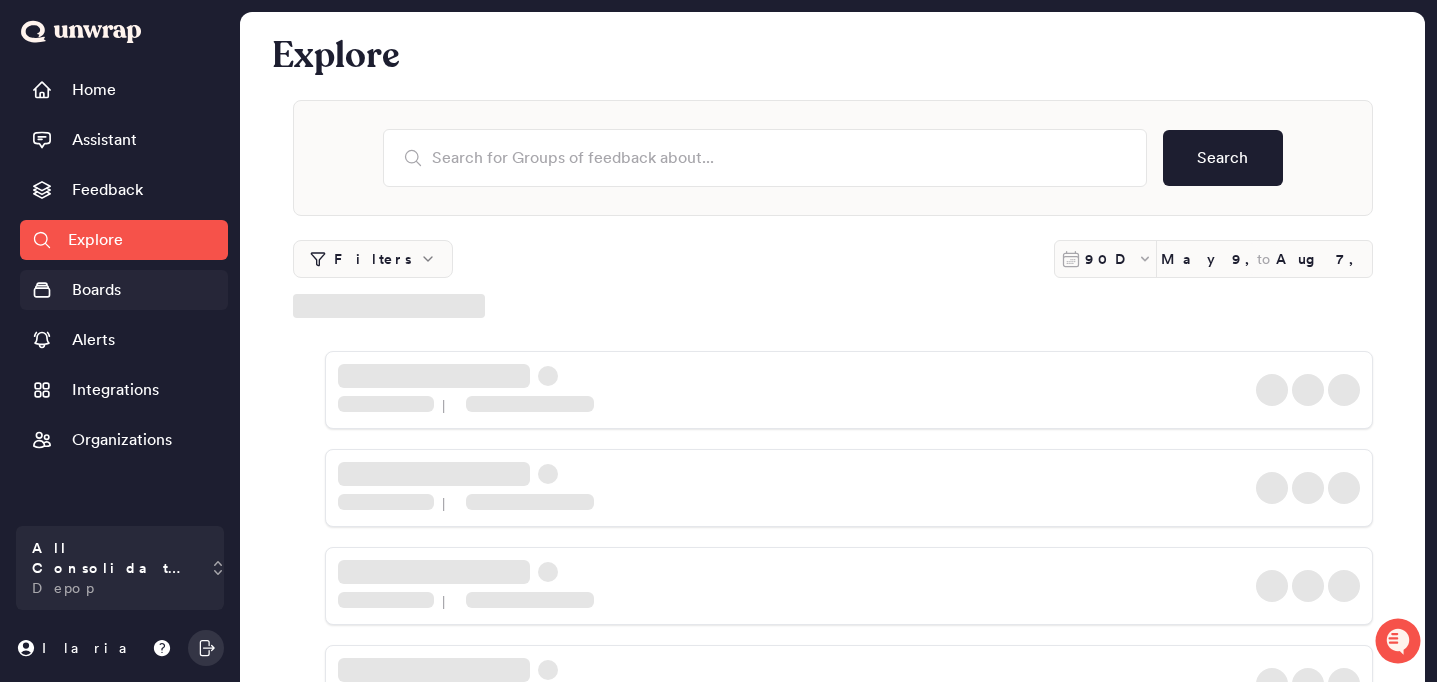 click on "Boards" at bounding box center (96, 290) 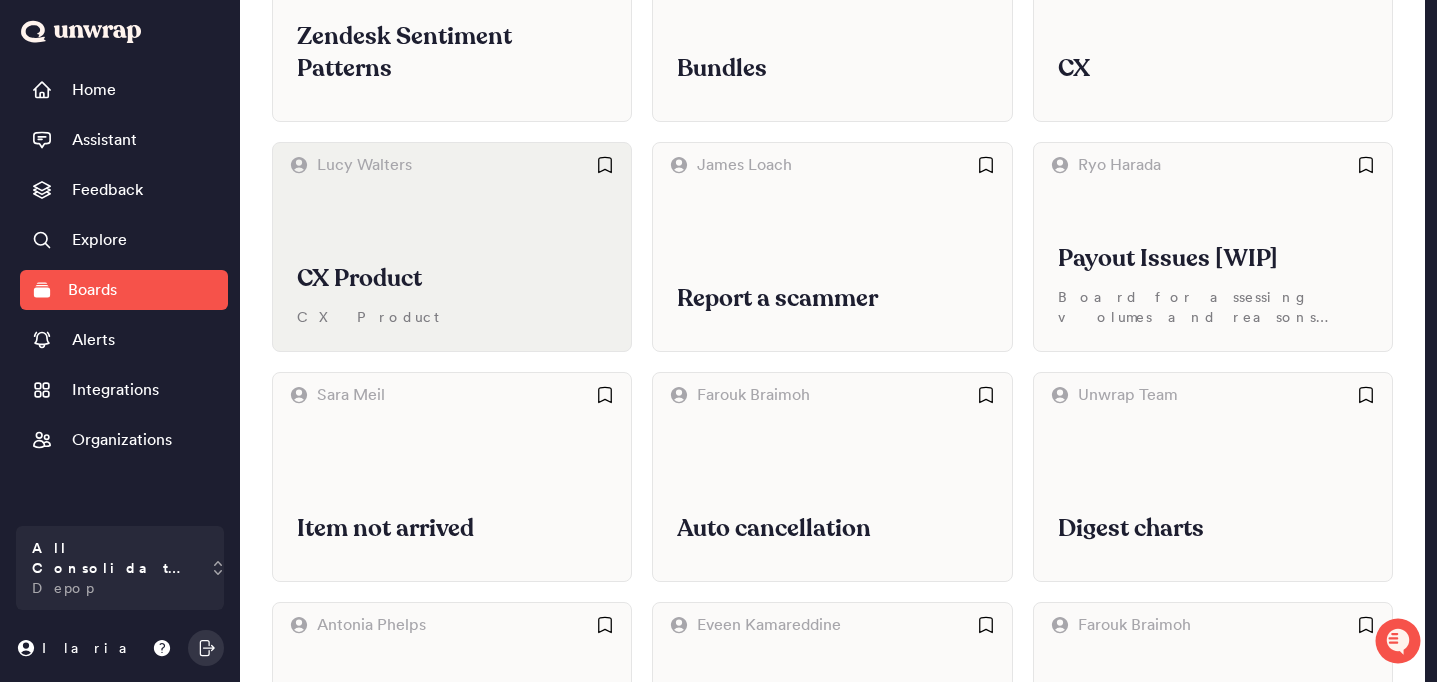 scroll, scrollTop: 793, scrollLeft: 0, axis: vertical 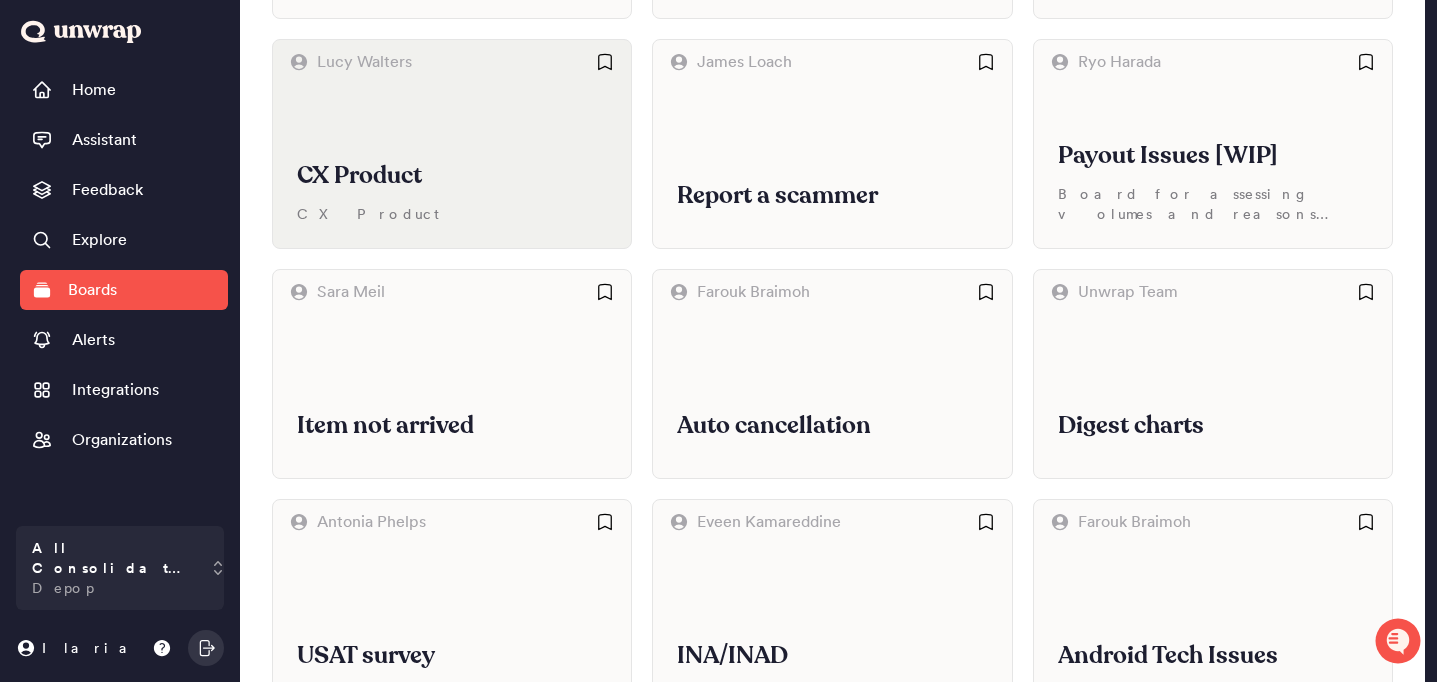 click on "CX Product CX Product" at bounding box center [452, 166] 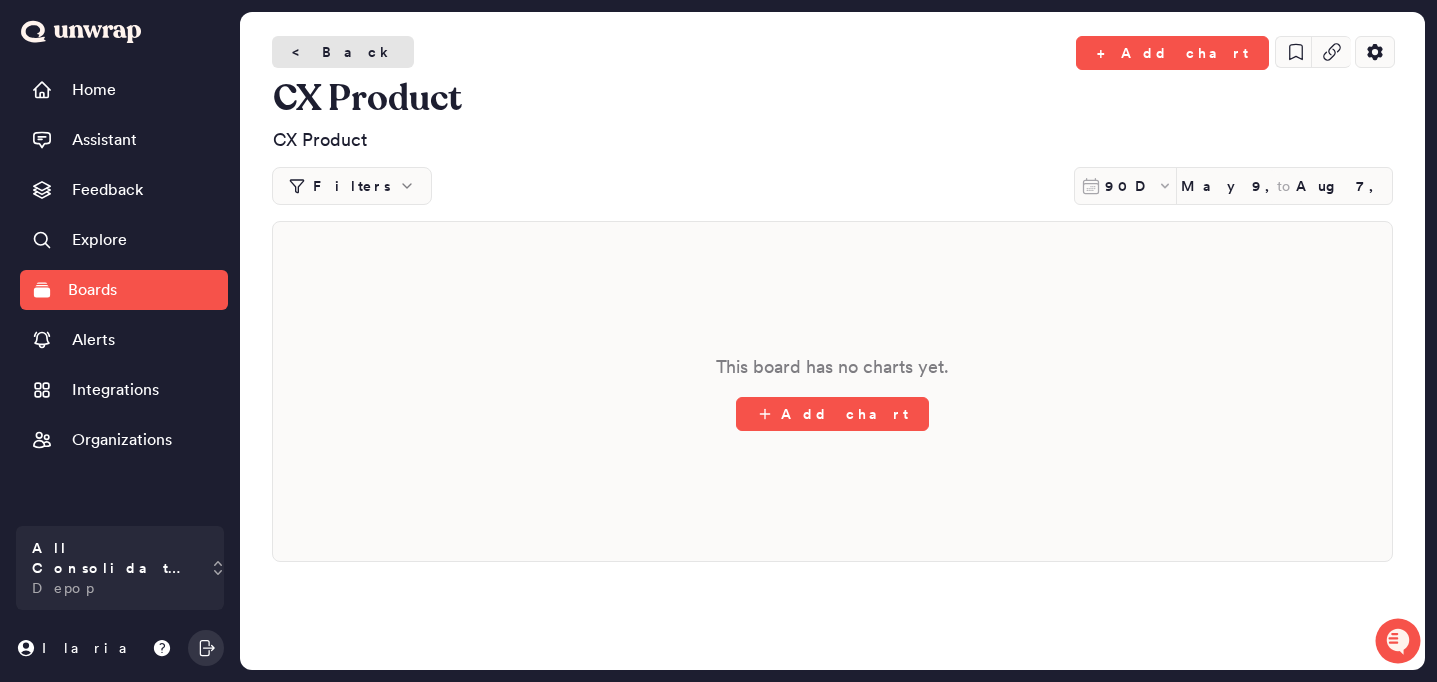 click on "< Back" at bounding box center [343, 52] 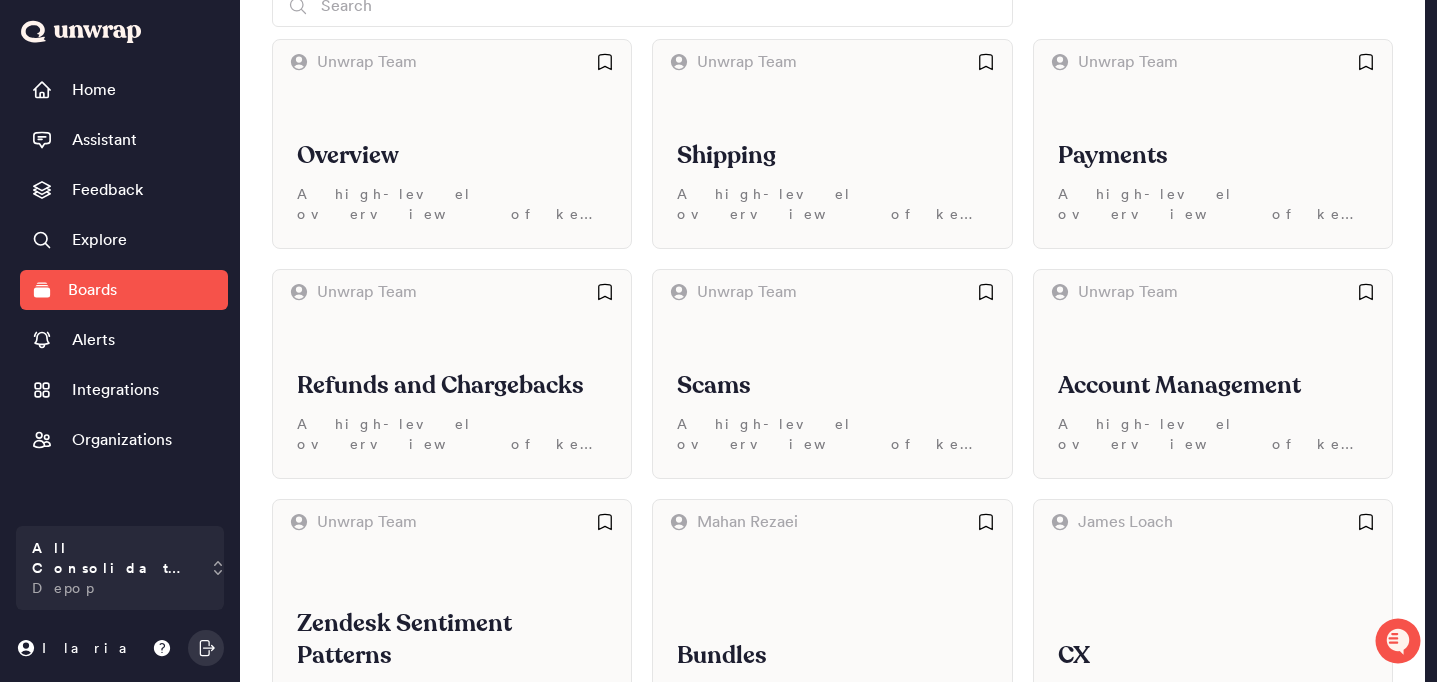 scroll, scrollTop: 117, scrollLeft: 0, axis: vertical 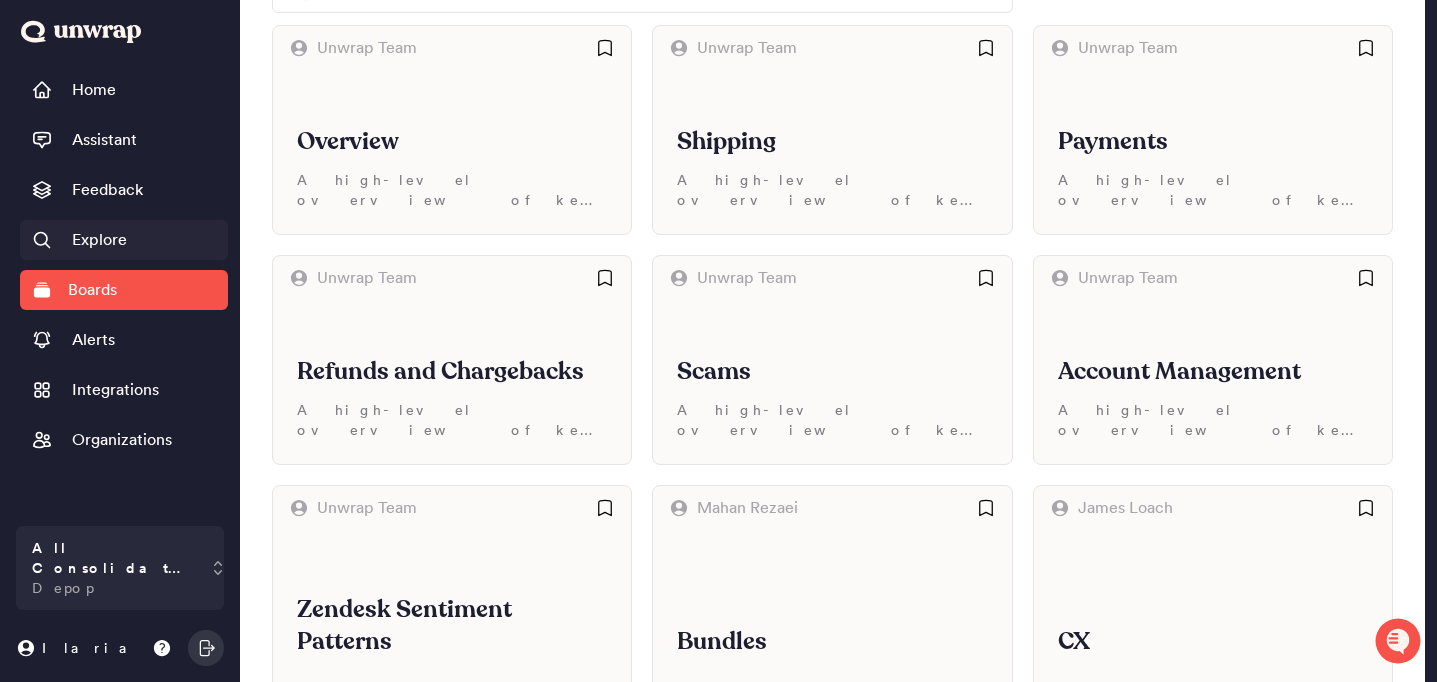 click on "Explore" at bounding box center (99, 240) 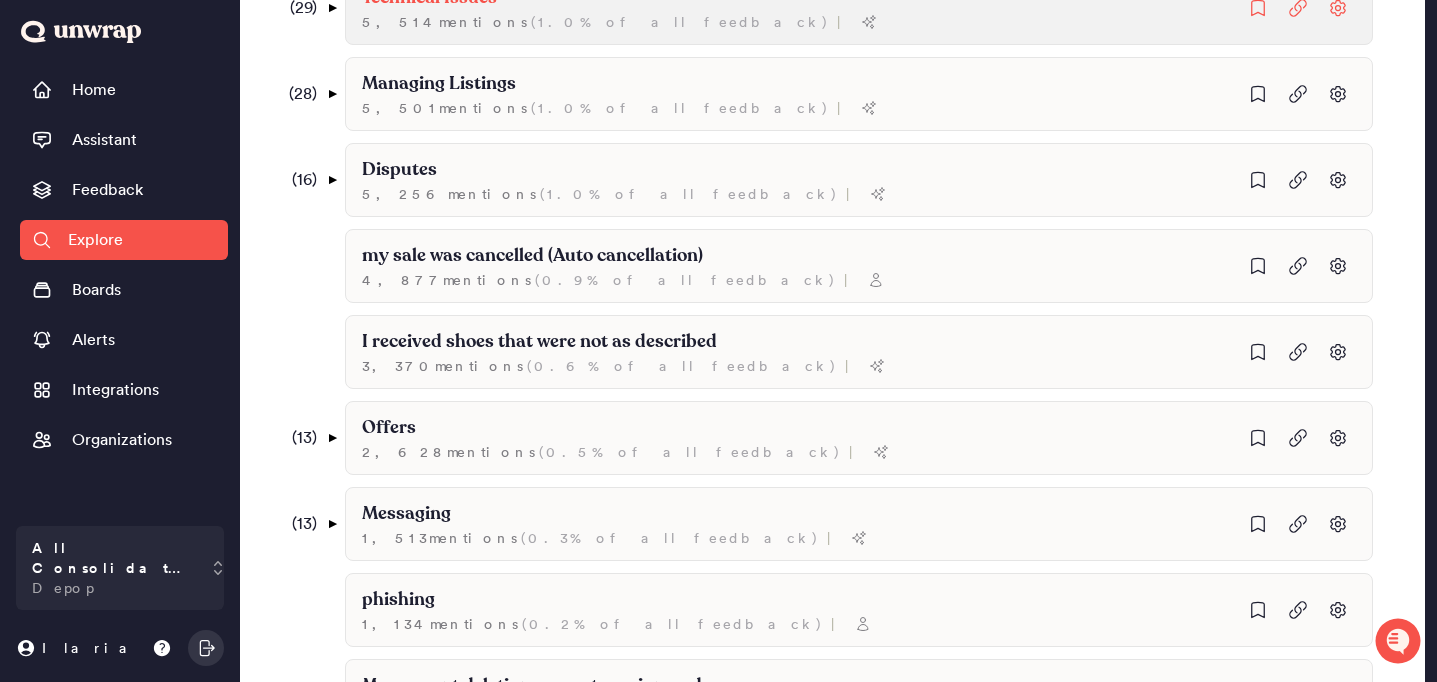 scroll, scrollTop: 1069, scrollLeft: 0, axis: vertical 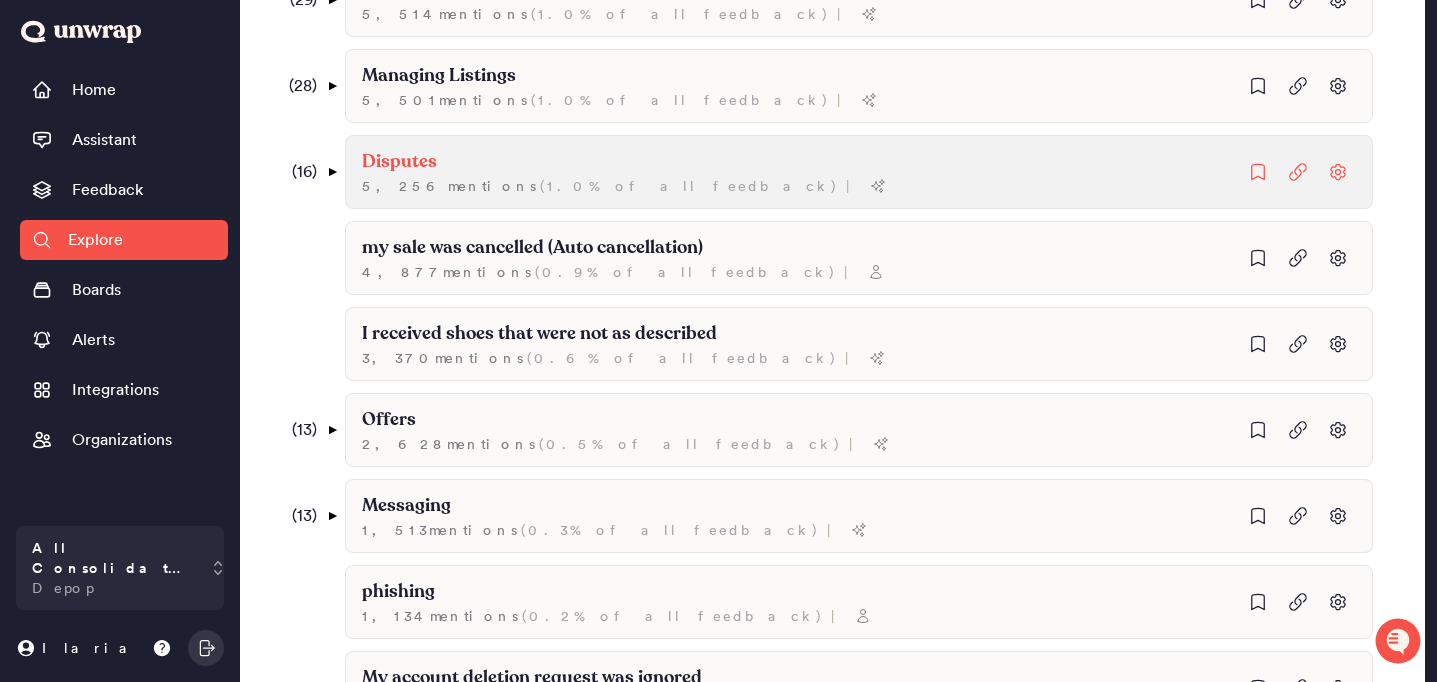 click on "( 1.0% of all feedback )" at bounding box center [699, -674] 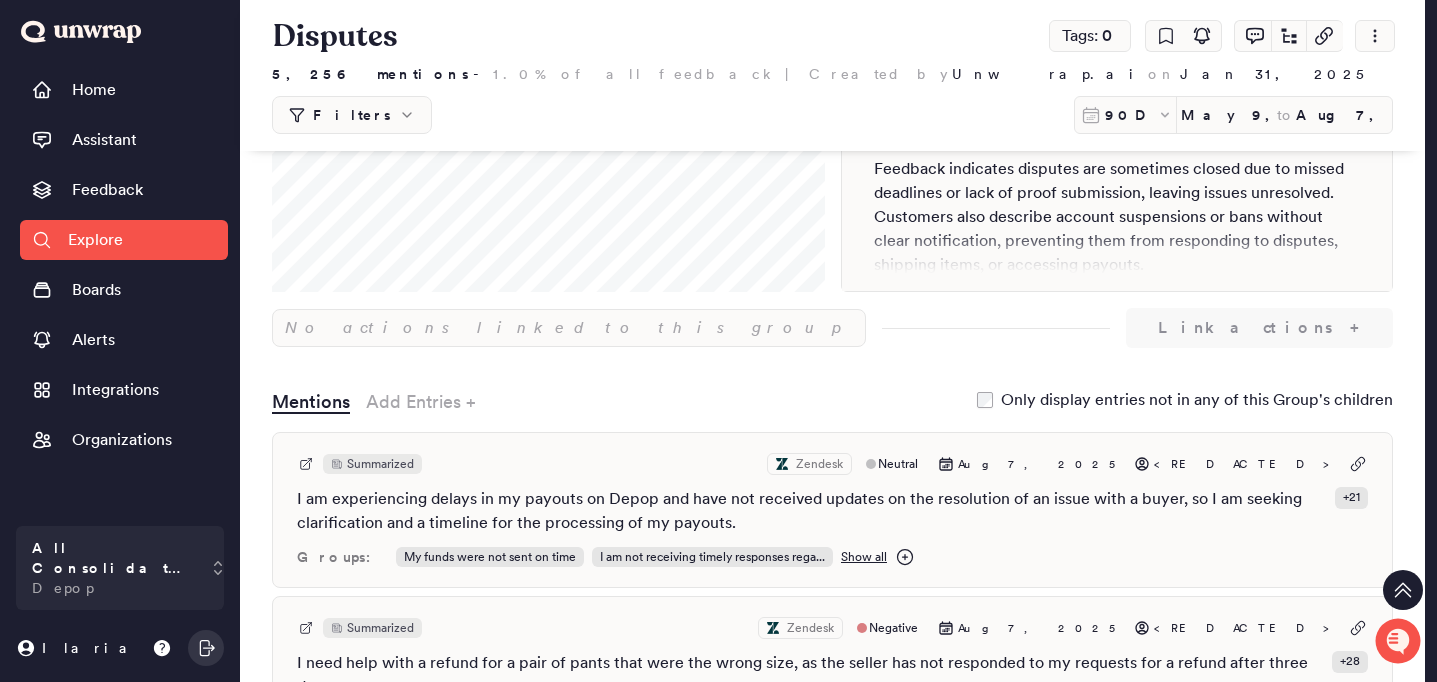 scroll, scrollTop: 0, scrollLeft: 0, axis: both 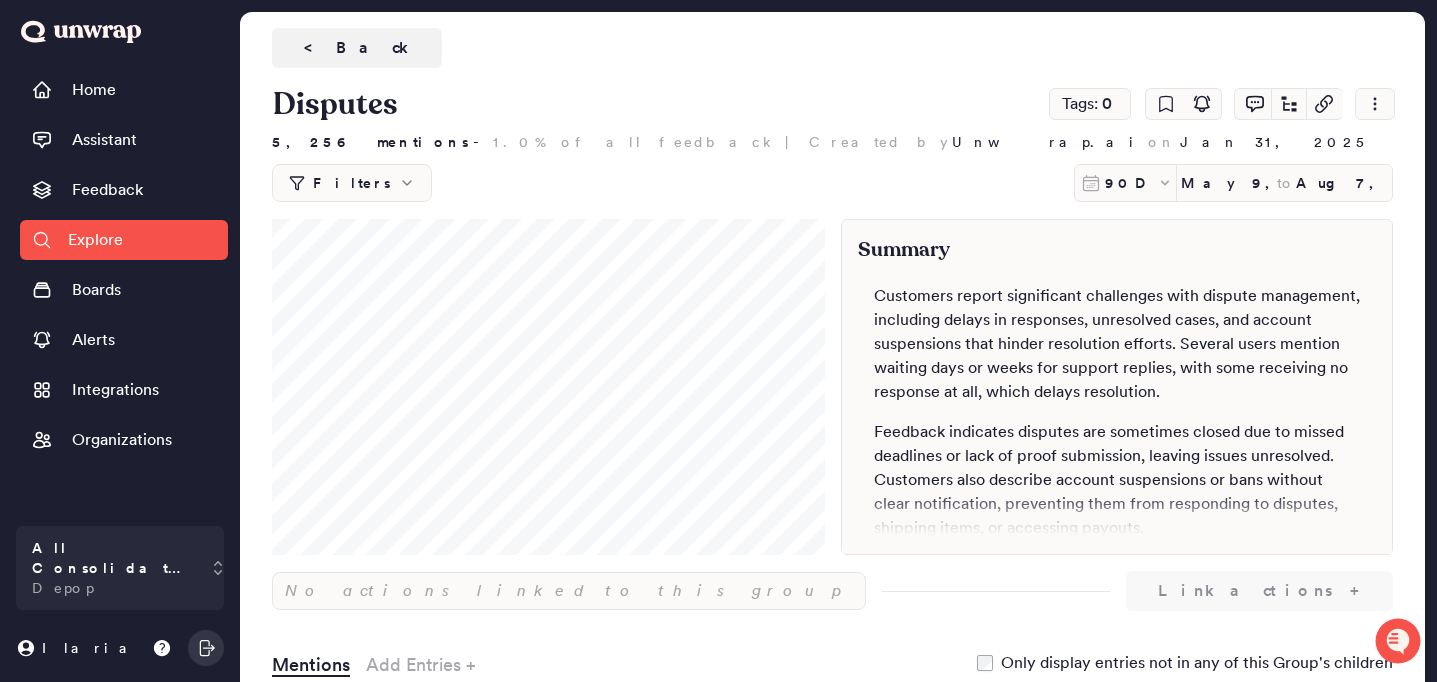 click on "Filters" at bounding box center (352, 183) 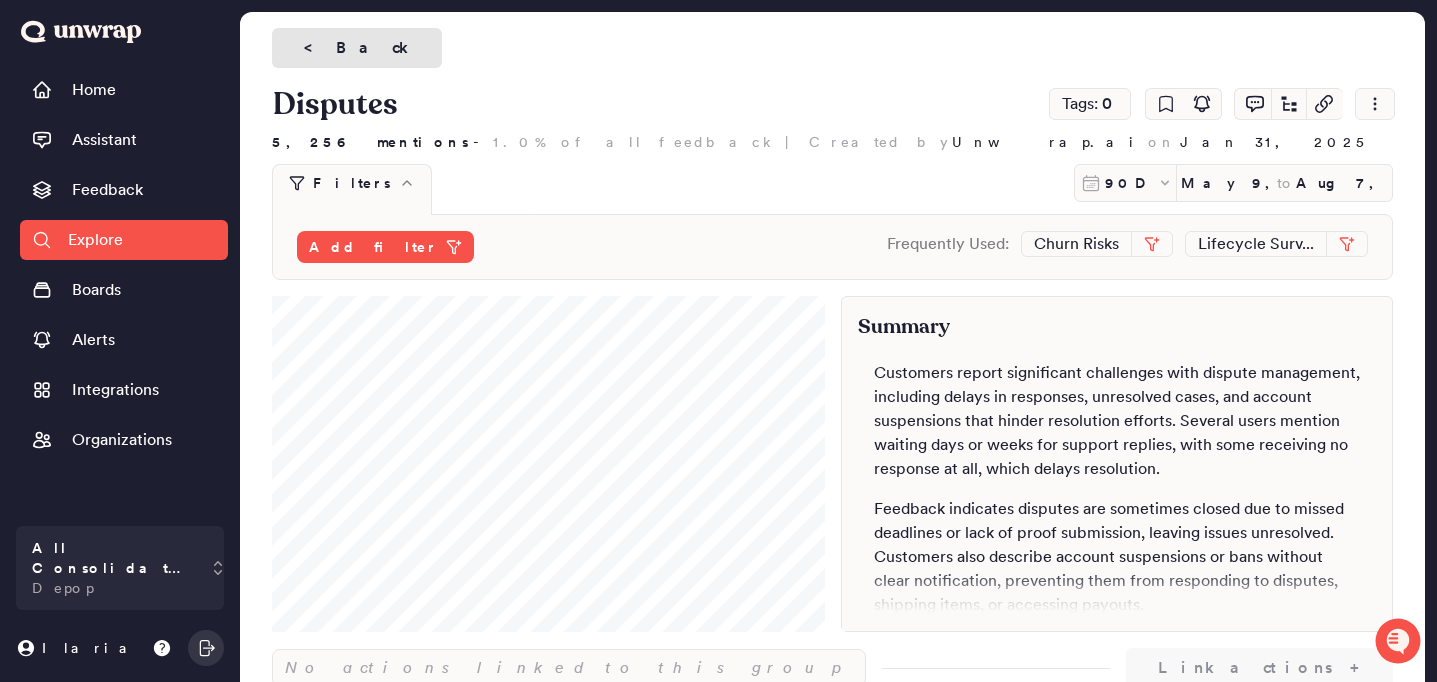 click on "< Back" at bounding box center (357, 48) 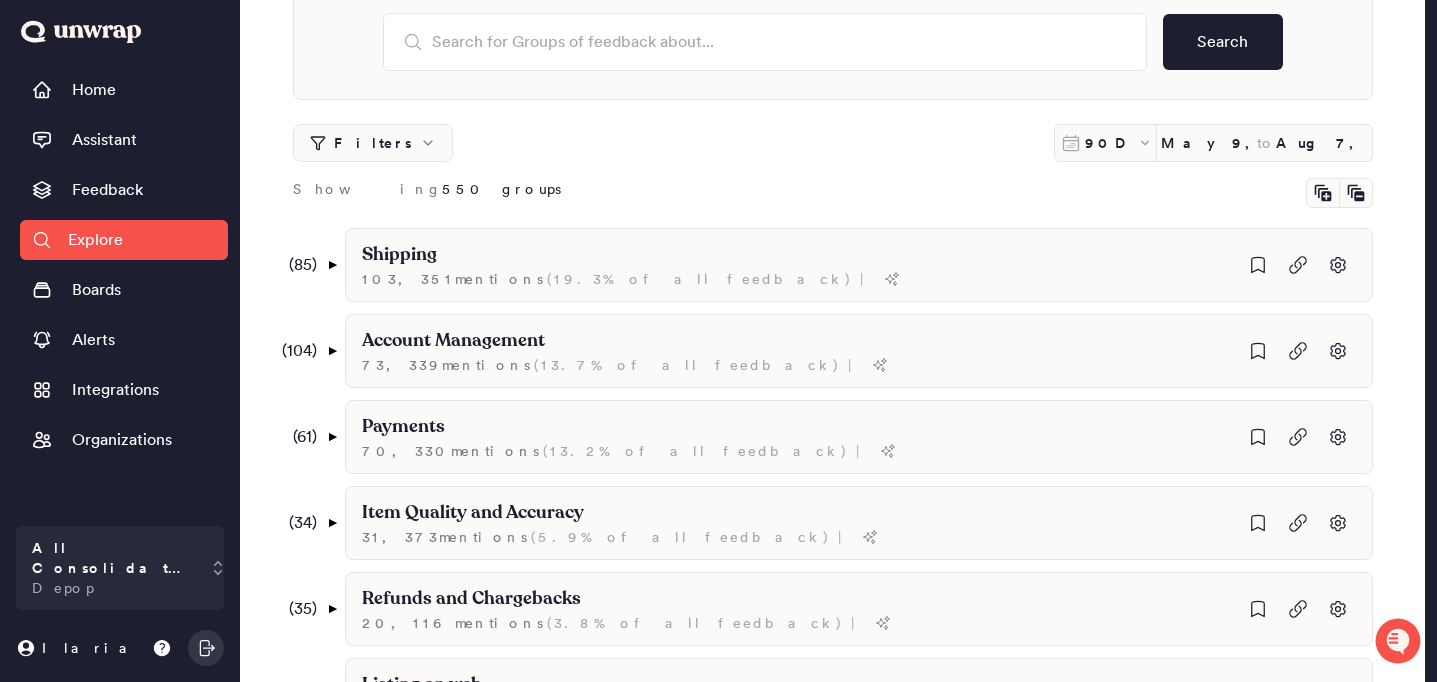 scroll, scrollTop: 0, scrollLeft: 0, axis: both 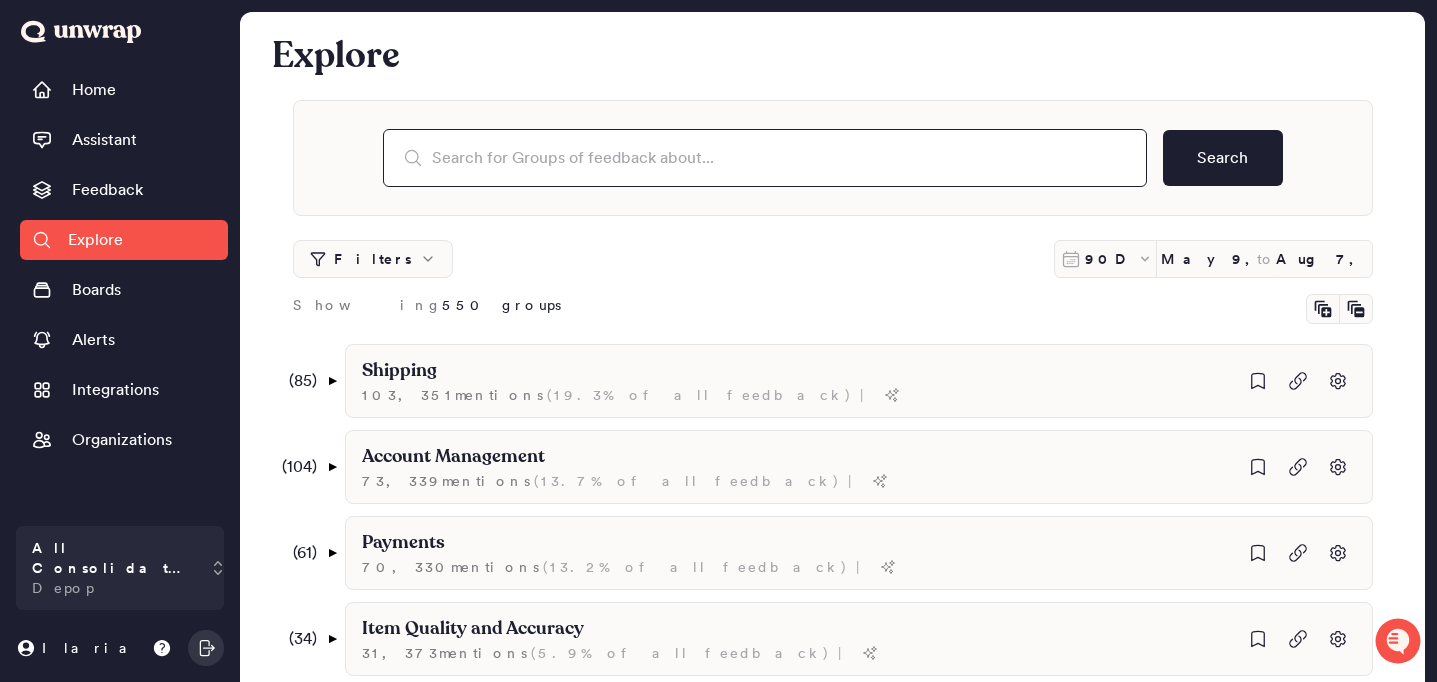click at bounding box center [765, 158] 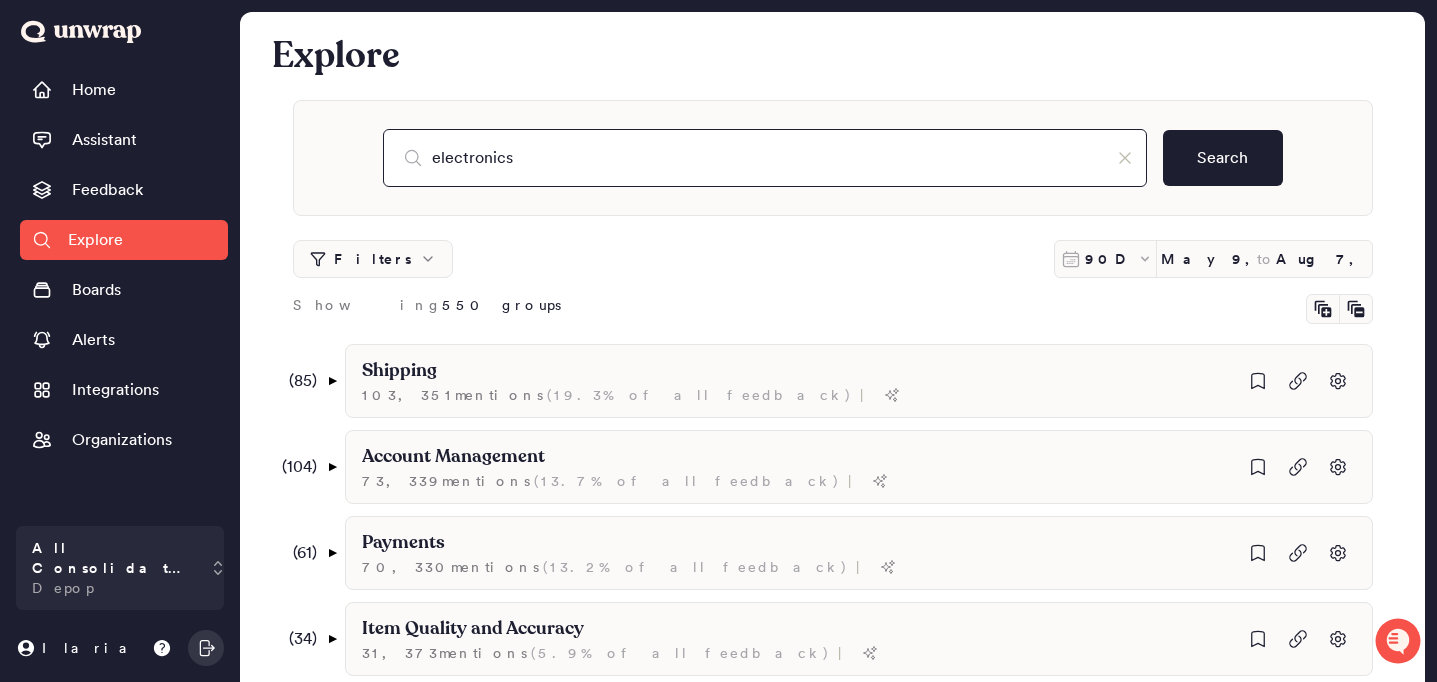 type on "electronics" 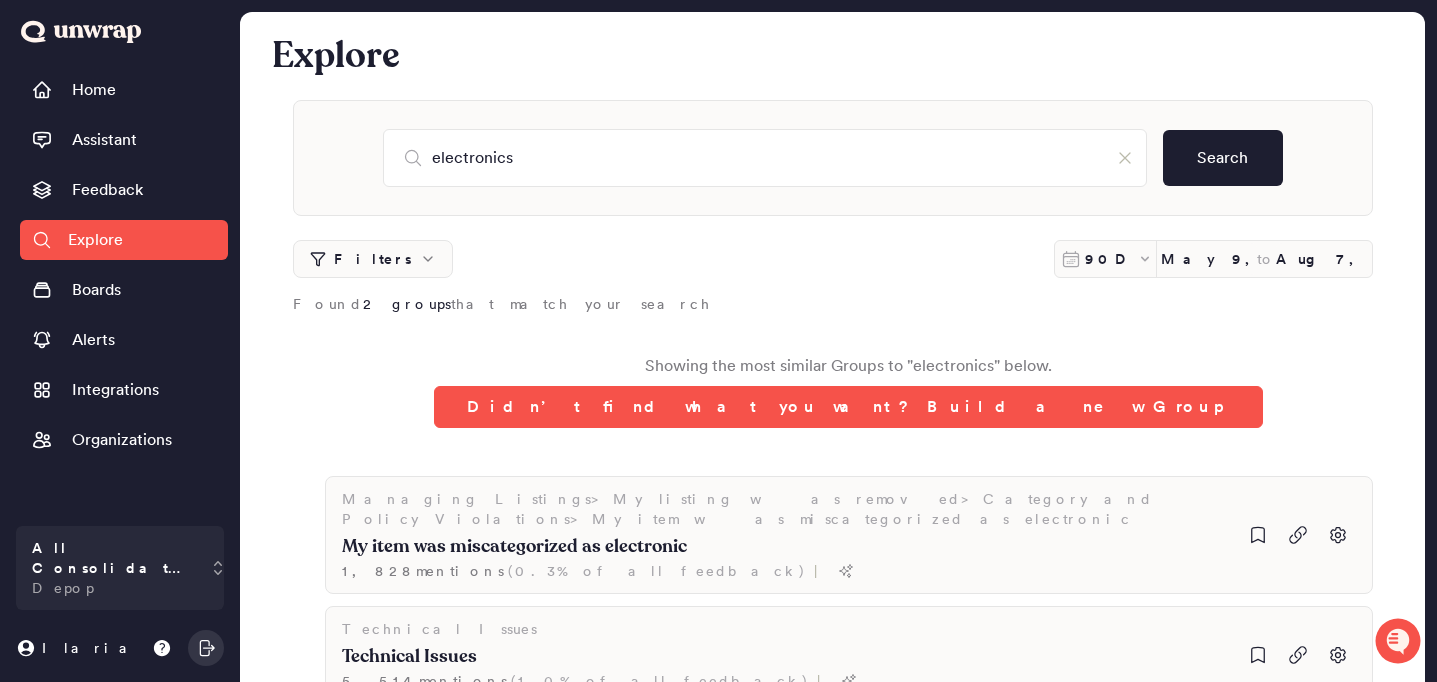 click on "Explore" at bounding box center [95, 240] 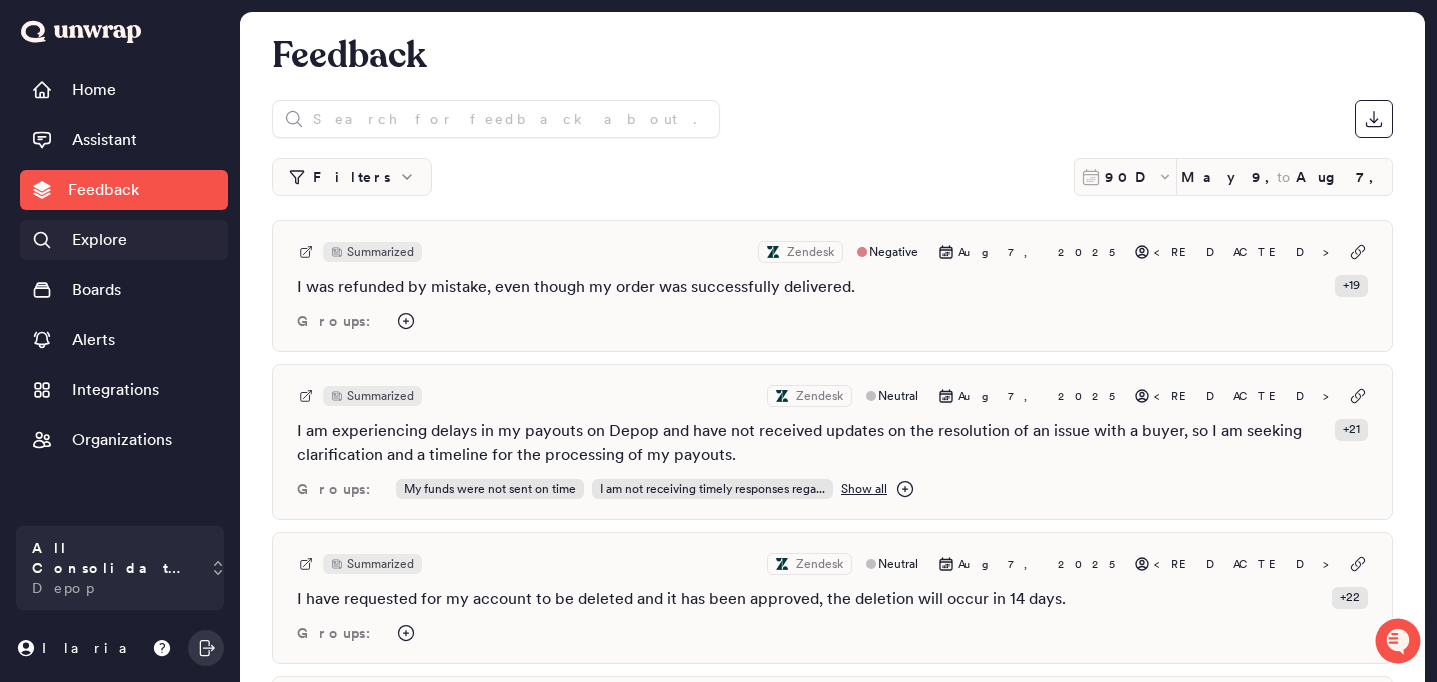 click on "Explore" at bounding box center [99, 240] 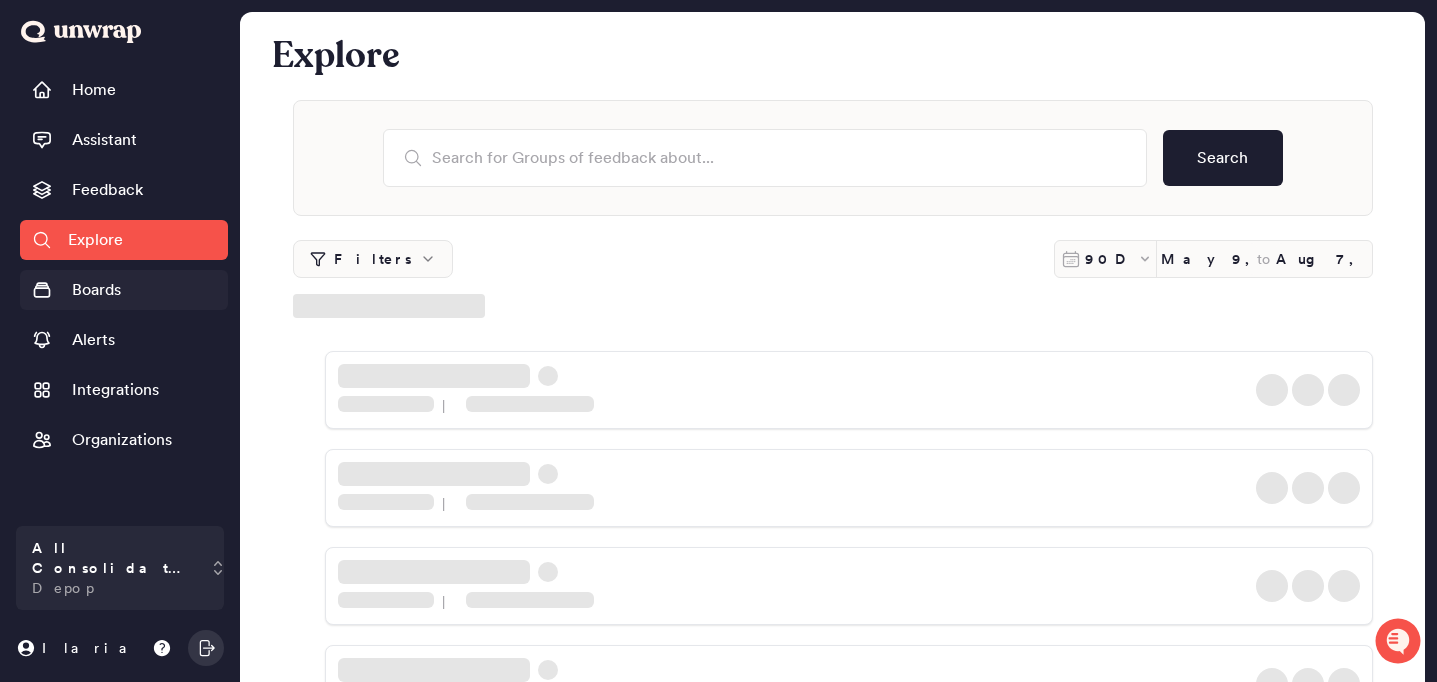 click on "Boards" at bounding box center [124, 290] 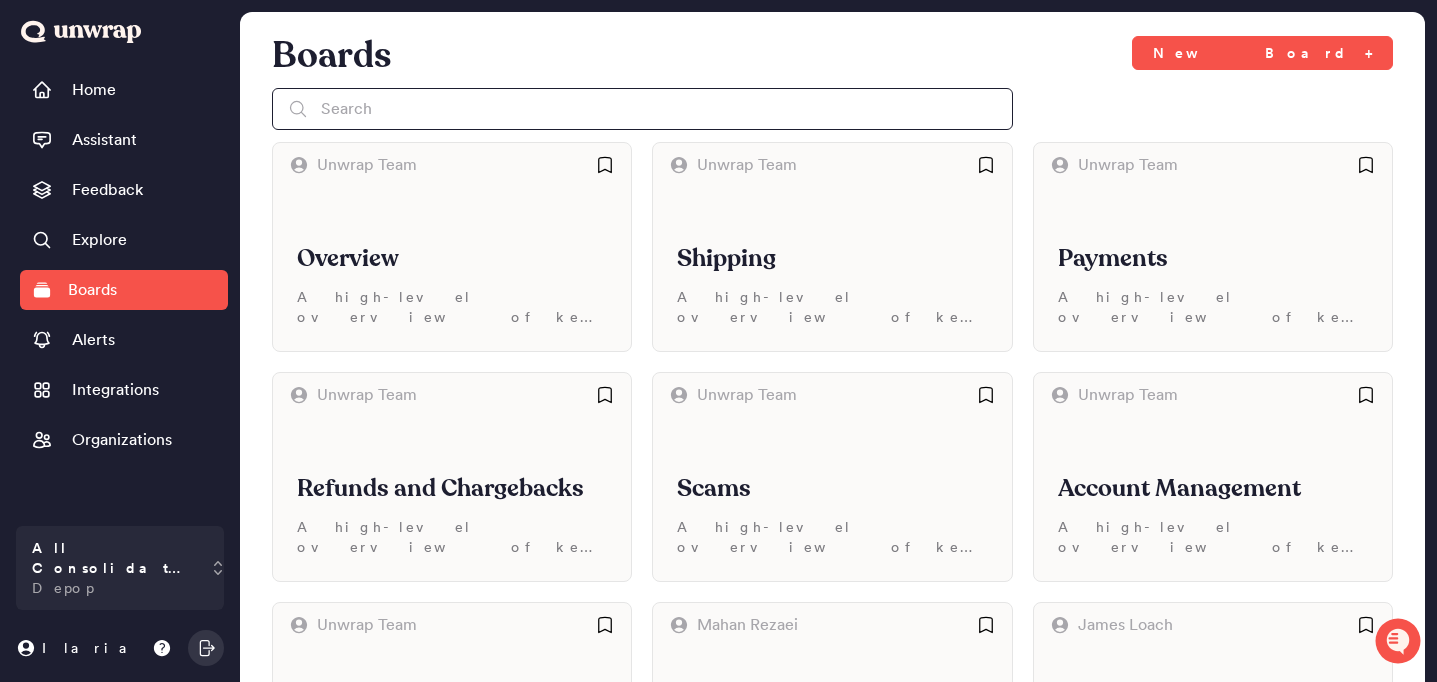 click at bounding box center [642, 109] 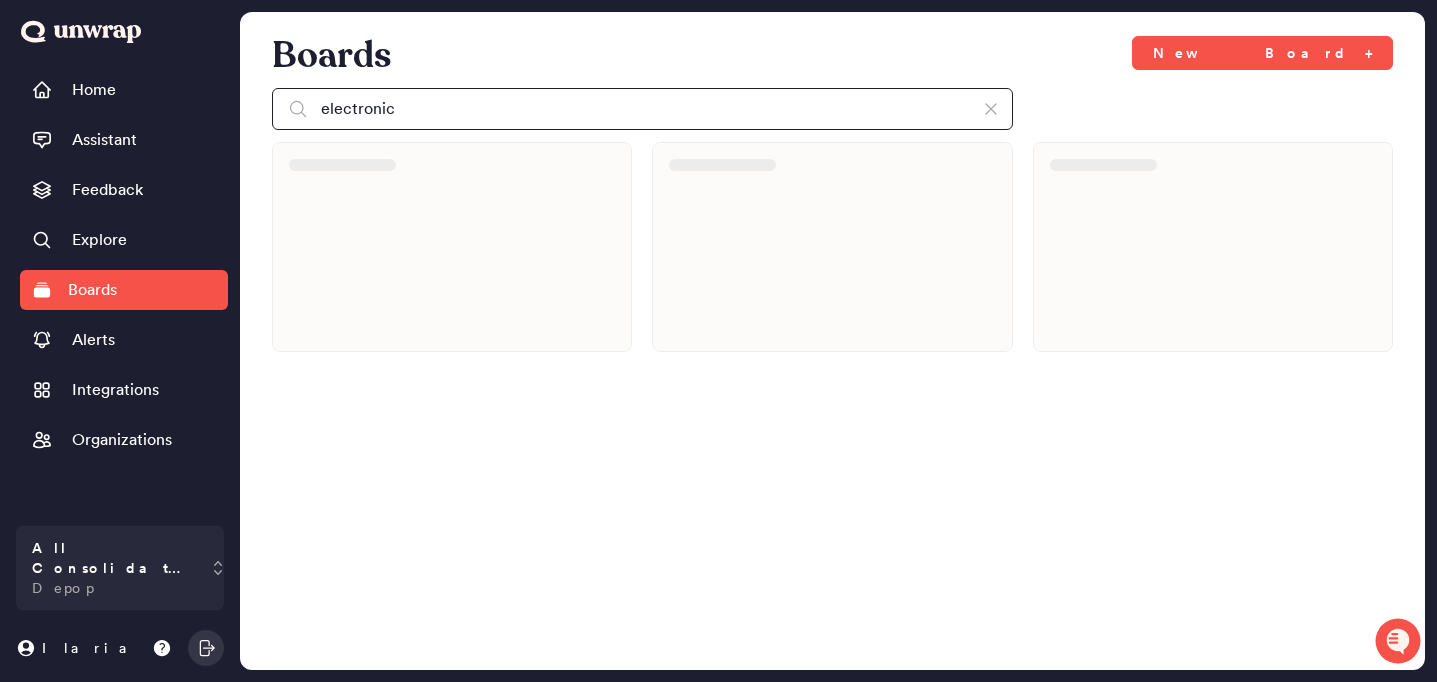 type on "electronic" 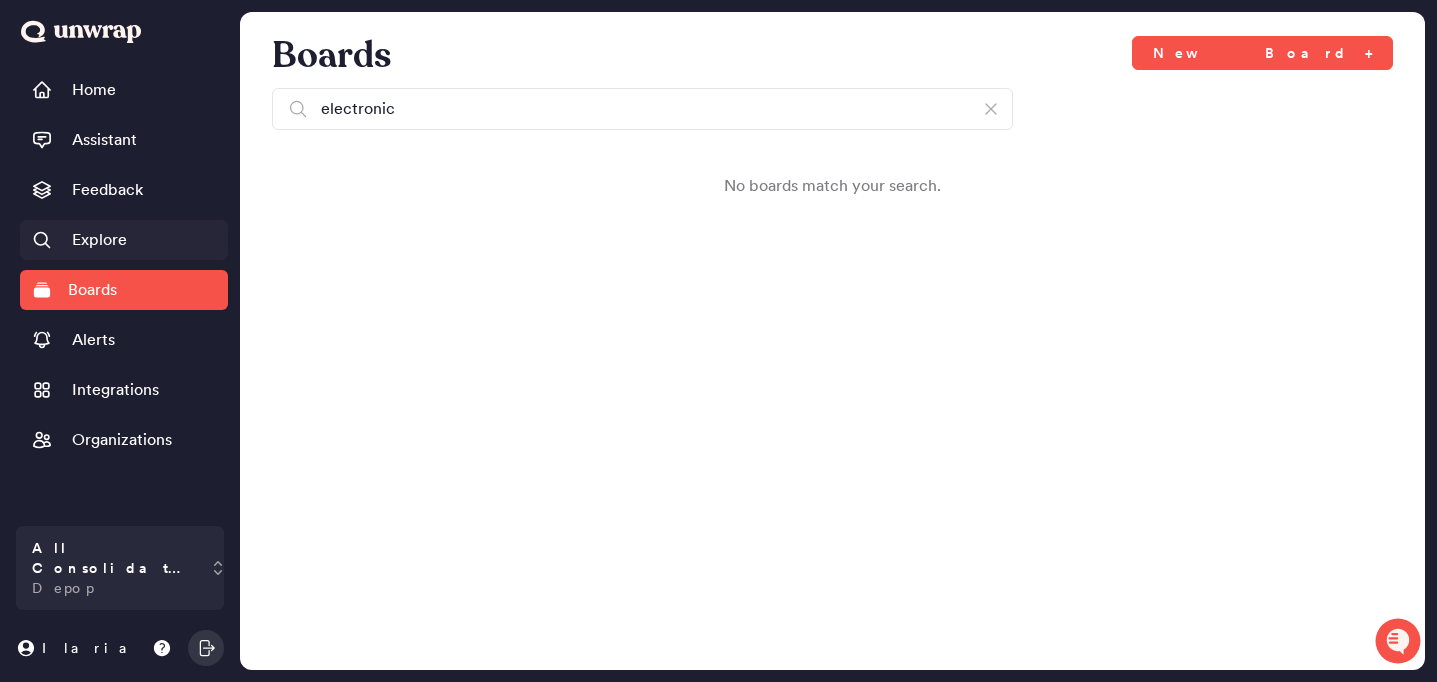 click on "Explore" at bounding box center [124, 240] 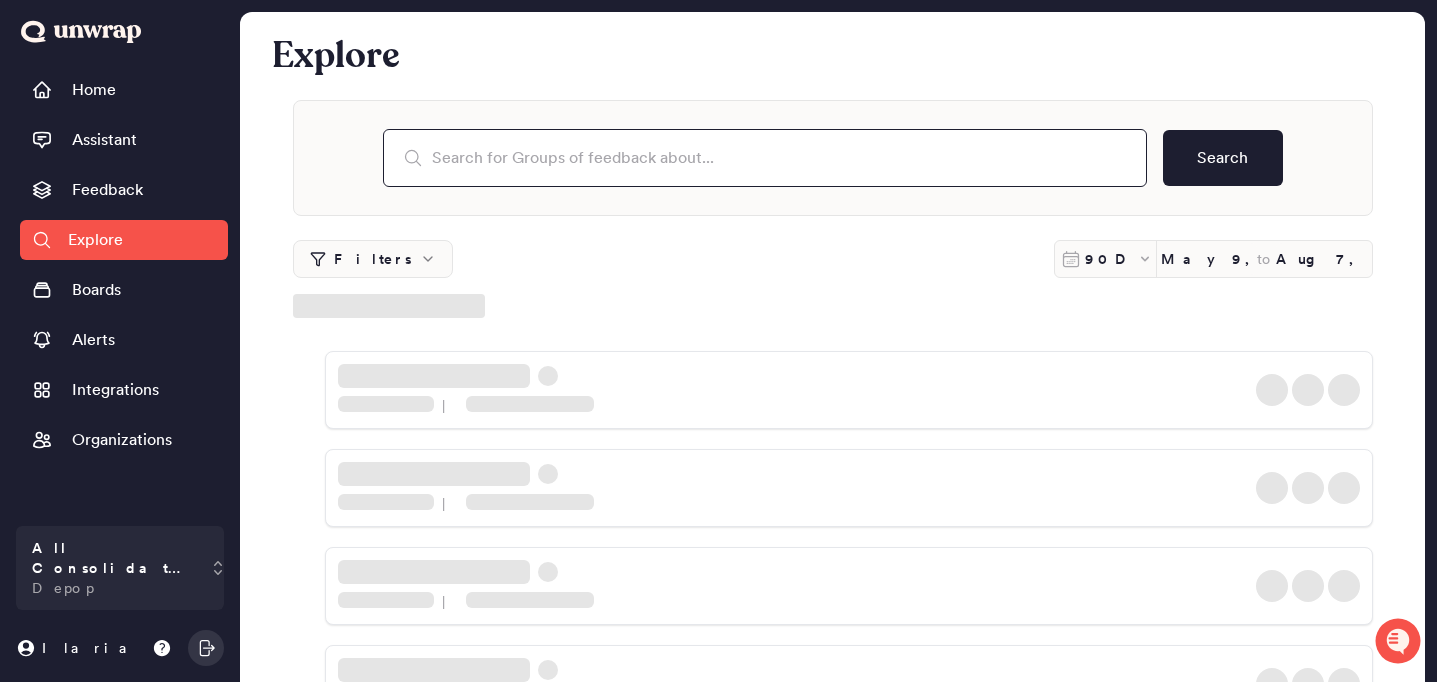 click at bounding box center [765, 158] 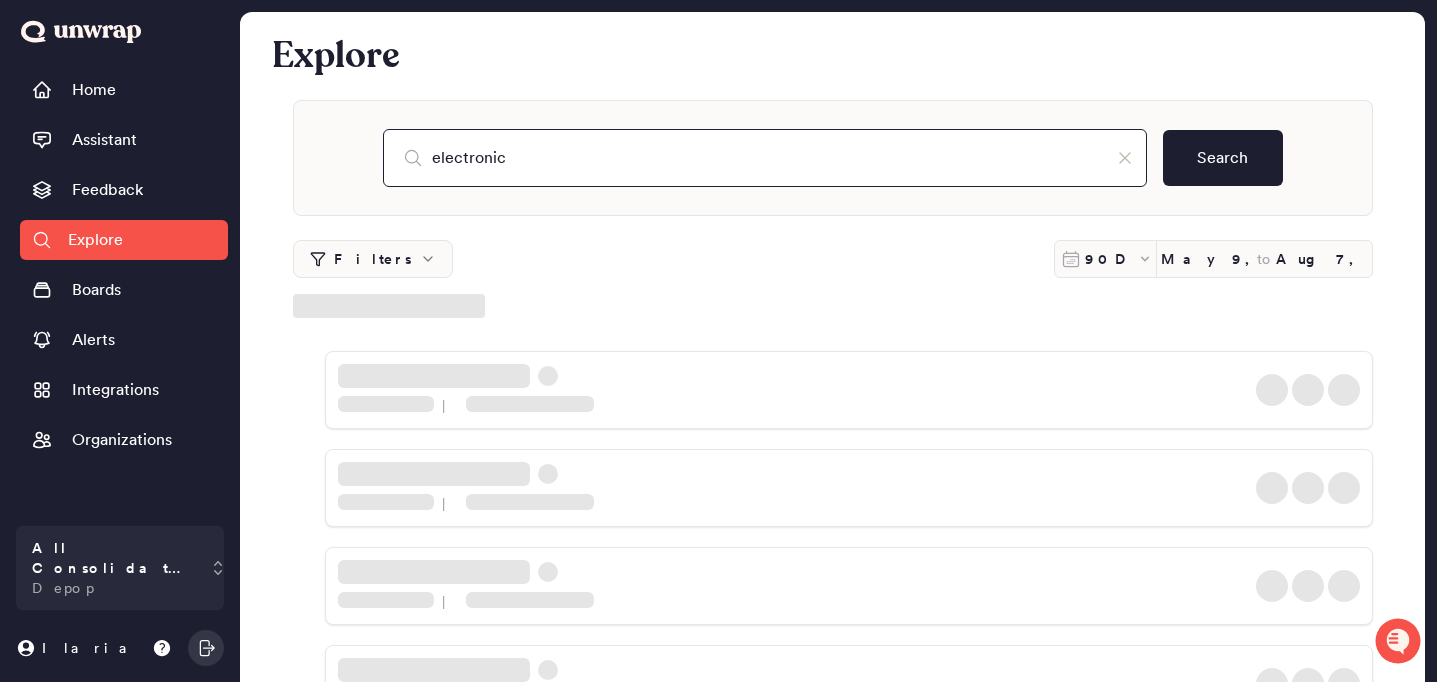 type on "electronic" 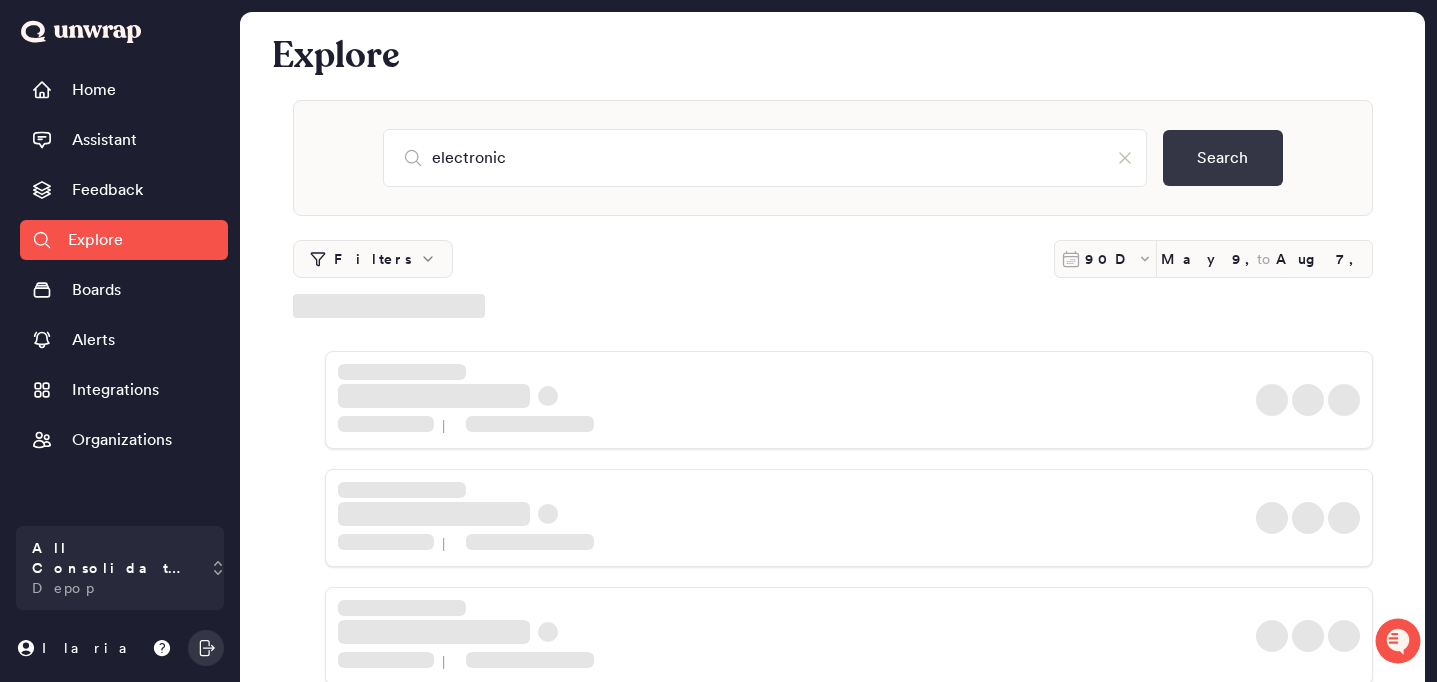 click on "Search" at bounding box center (1223, 158) 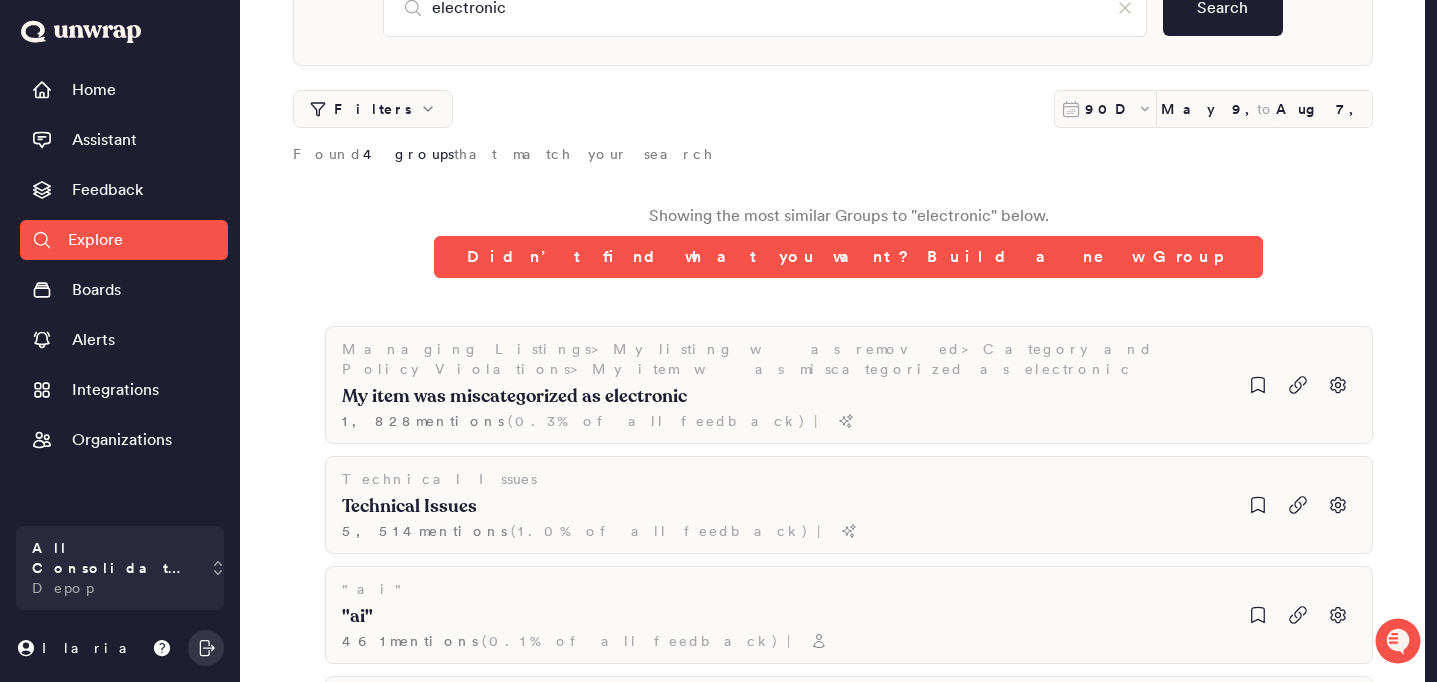 scroll, scrollTop: 154, scrollLeft: 0, axis: vertical 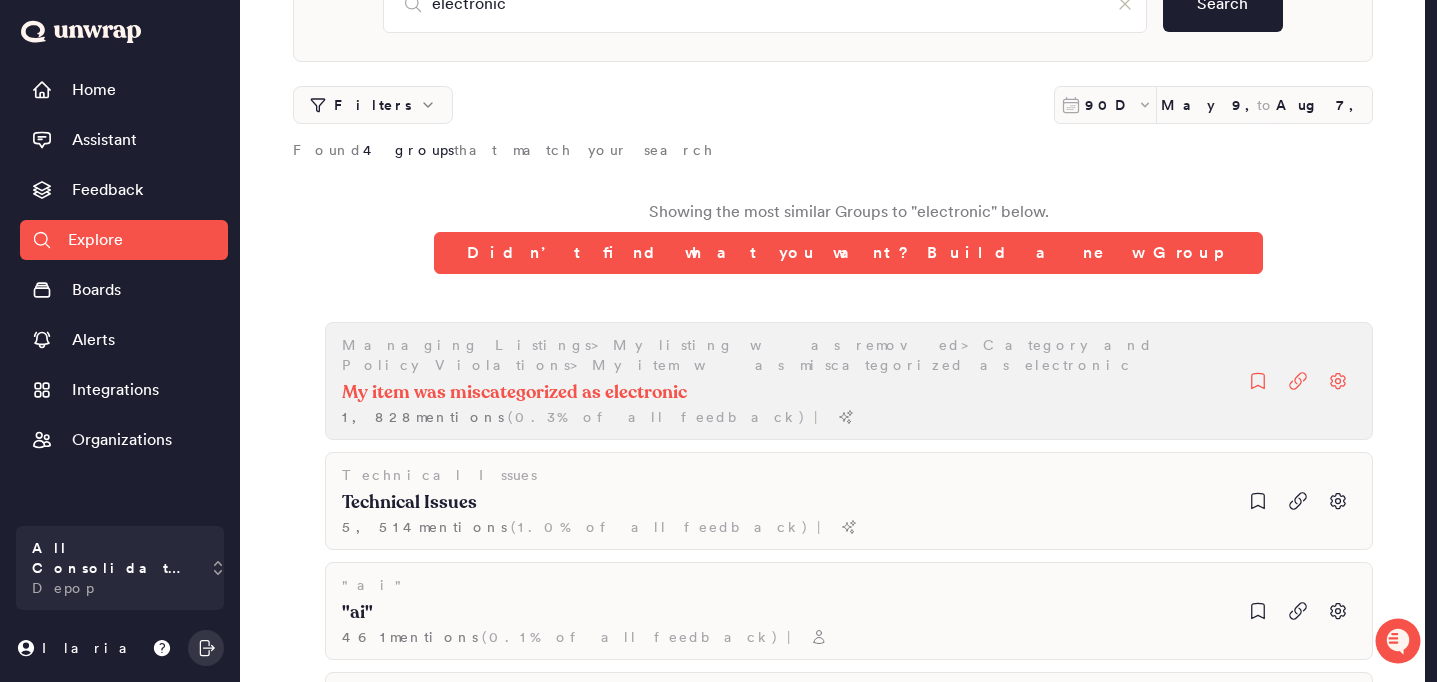click on "My item was miscategorized as electronic 1,828  mention s   ( 0.3% of all feedback ) |" at bounding box center [789, 403] 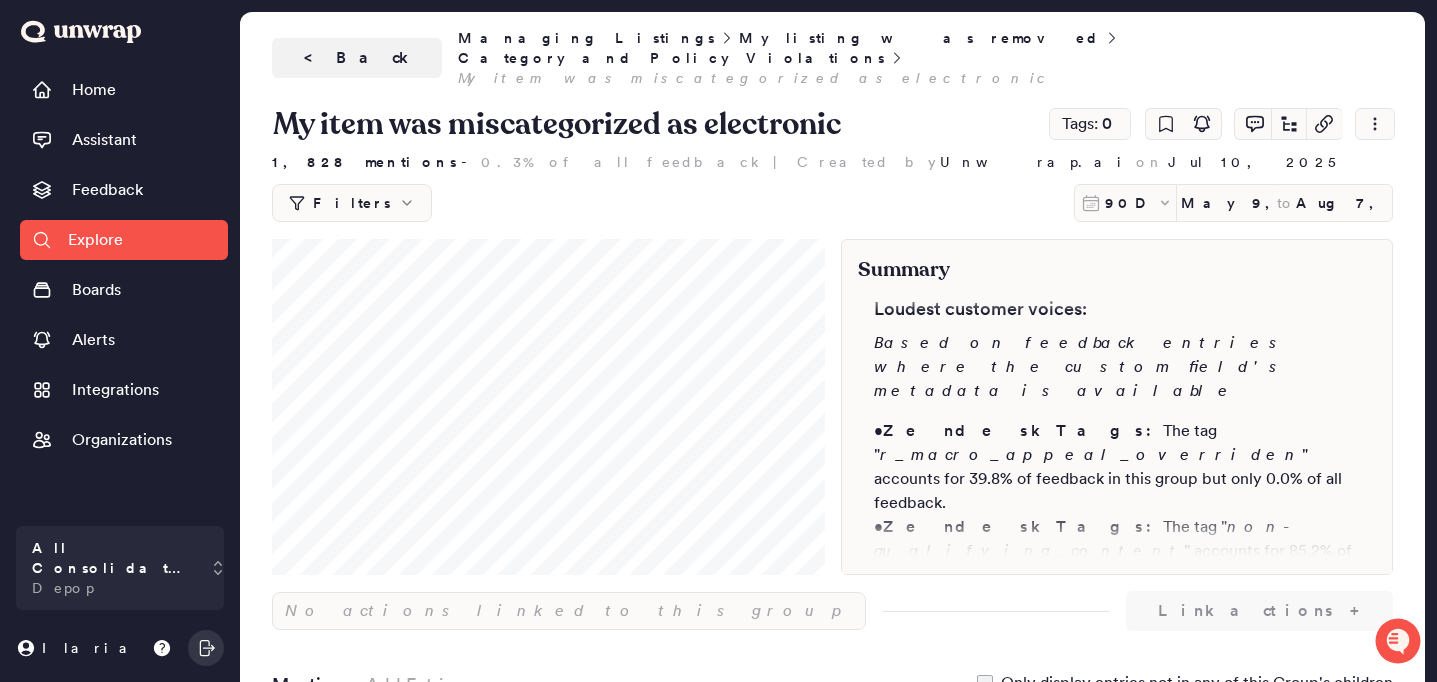 scroll, scrollTop: 438, scrollLeft: 0, axis: vertical 